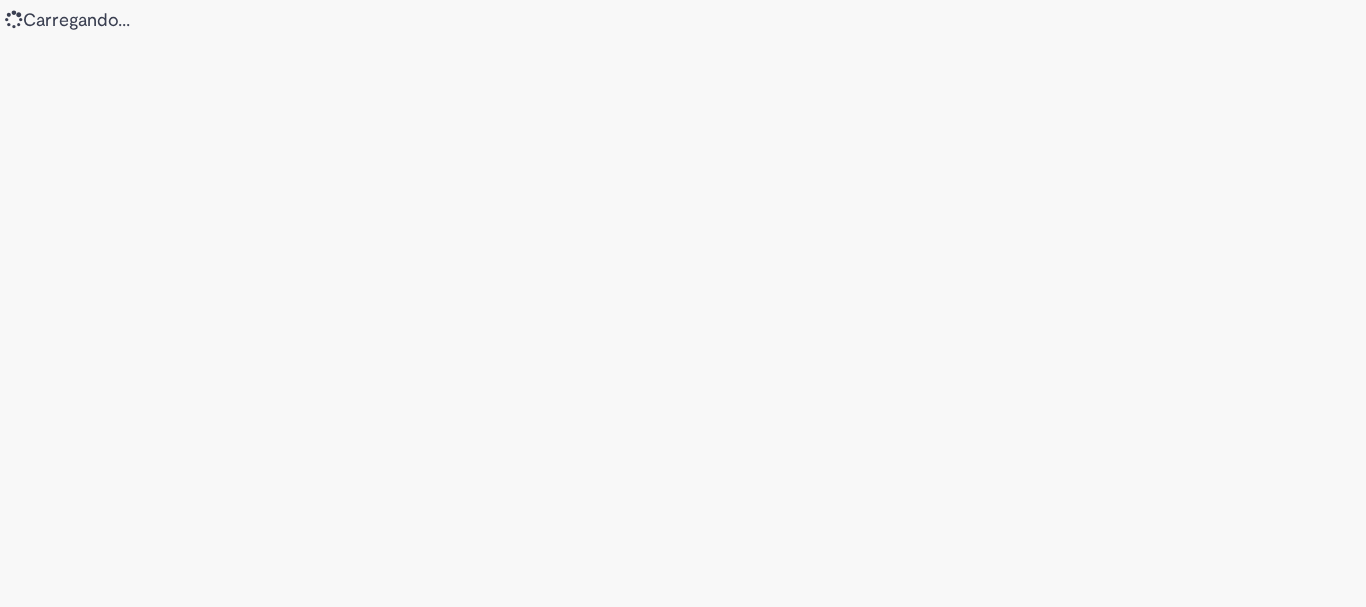 scroll, scrollTop: 0, scrollLeft: 0, axis: both 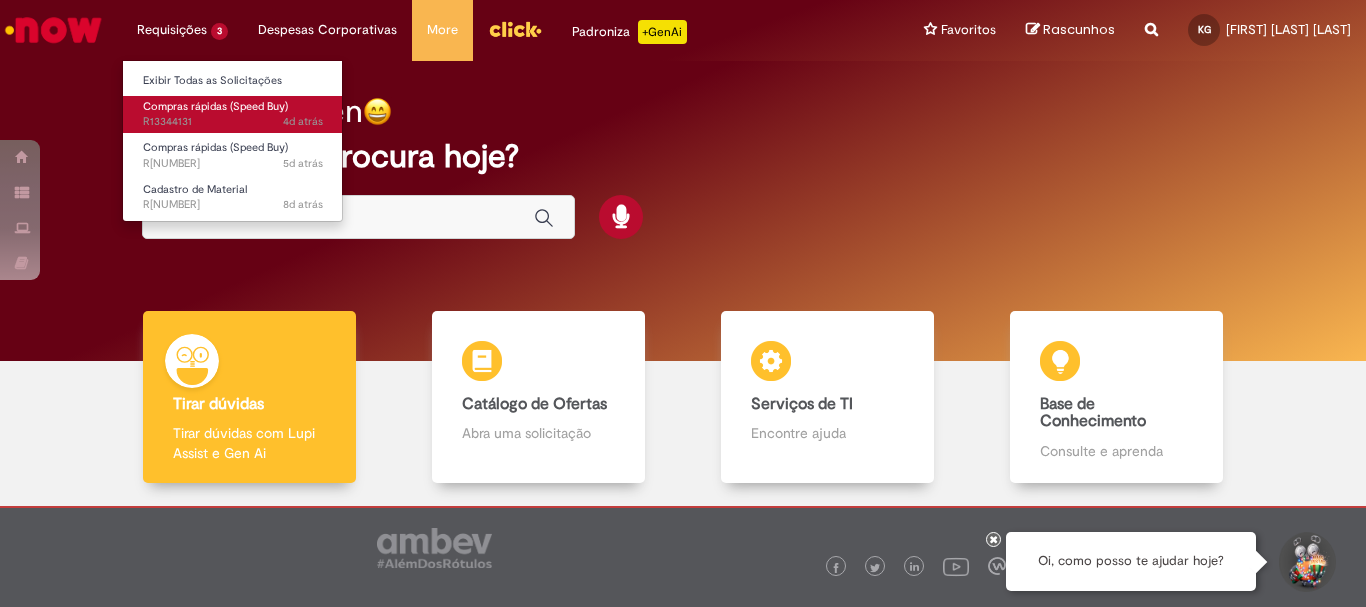 click on "Compras rápidas (Speed Buy)" at bounding box center [215, 106] 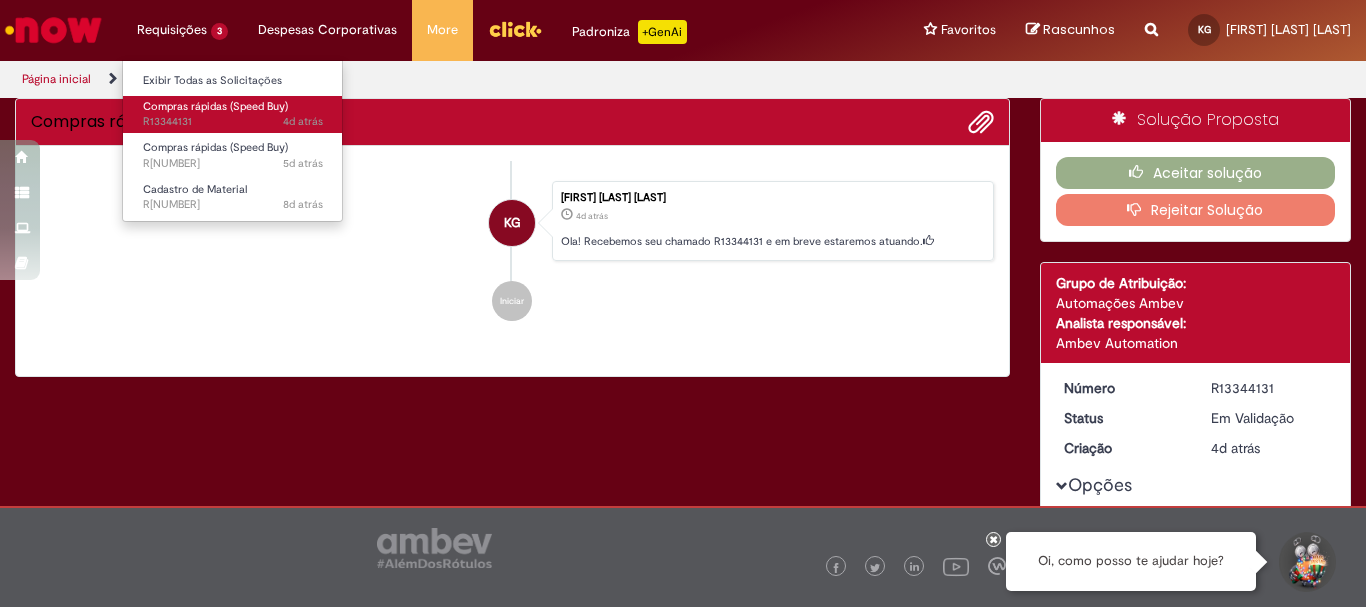 click on "Compras rápidas (Speed Buy)" at bounding box center [215, 106] 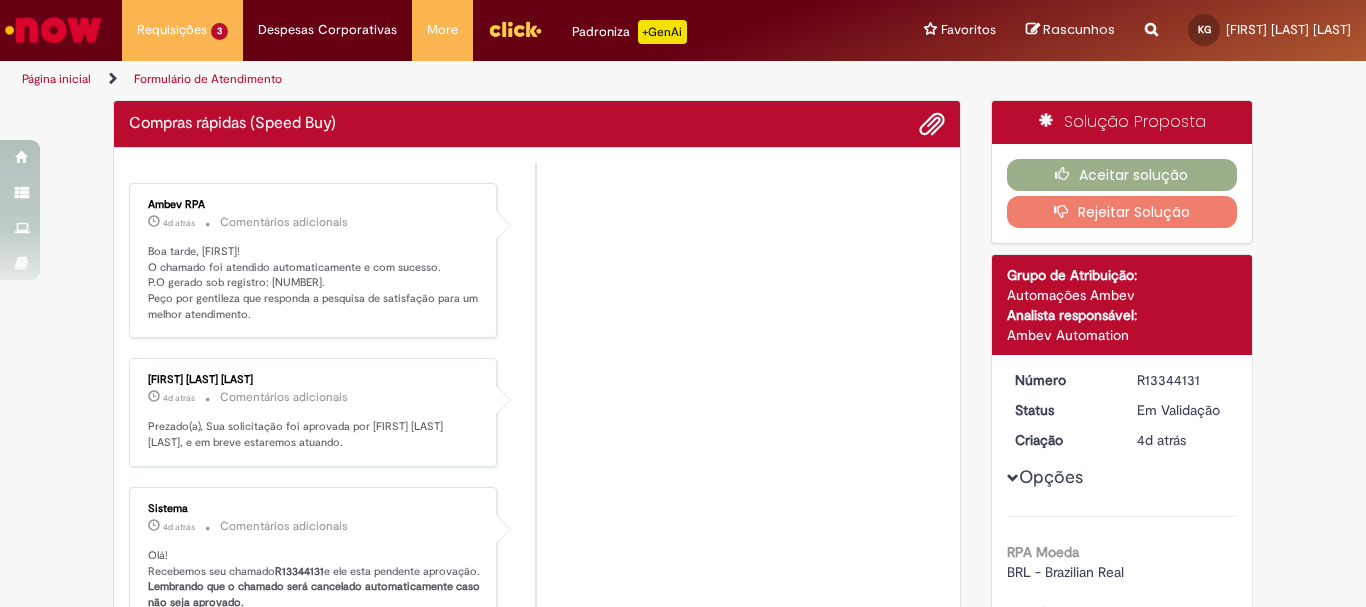 drag, startPoint x: 663, startPoint y: 263, endPoint x: 651, endPoint y: 267, distance: 12.649111 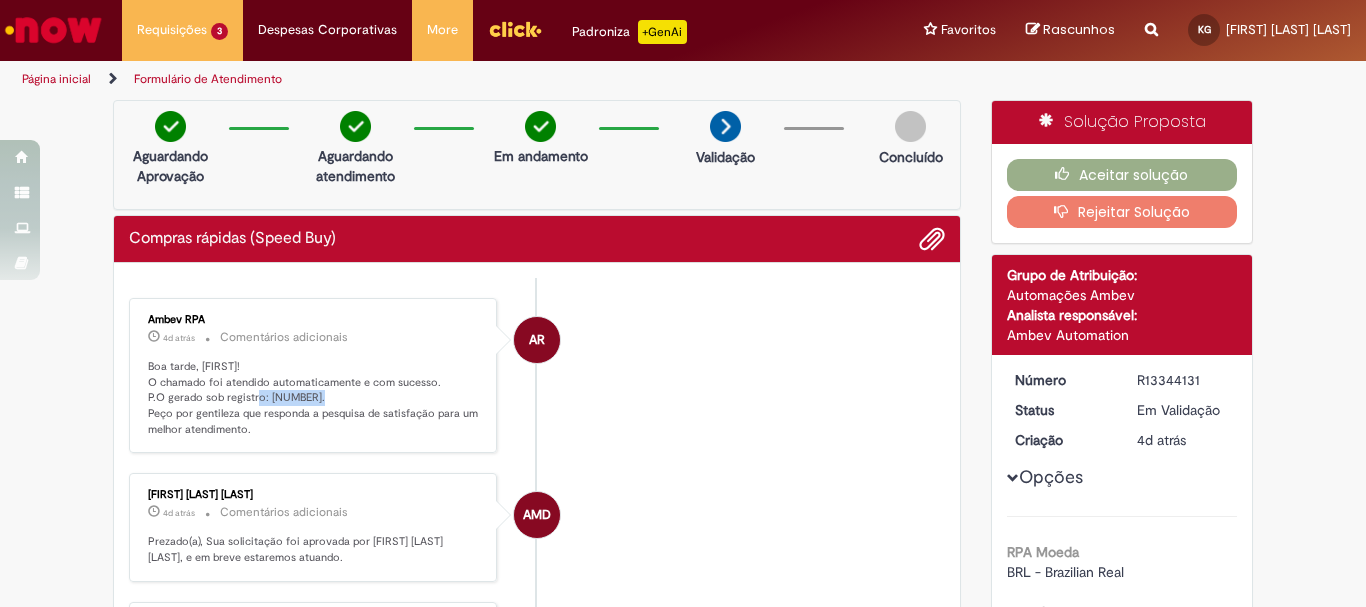 drag, startPoint x: 257, startPoint y: 400, endPoint x: 319, endPoint y: 396, distance: 62.1289 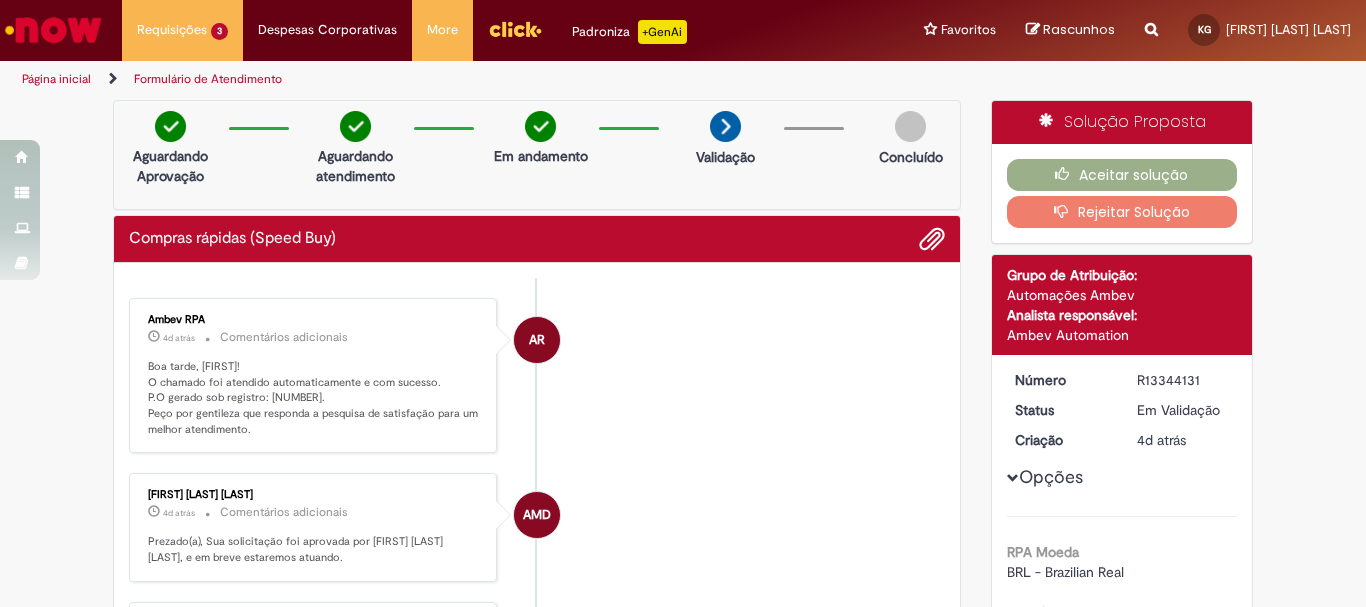 click on "AR
Ambev RPA
4d atrás 4 dias atrás     Comentários adicionais
Boa tarde, [FIRST]!
O chamado foi atendido automaticamente e com sucesso.
P.O gerado sob registro: [NUMBER].
Peço por gentileza que responda a pesquisa de satisfação para um melhor atendimento." at bounding box center (537, 376) 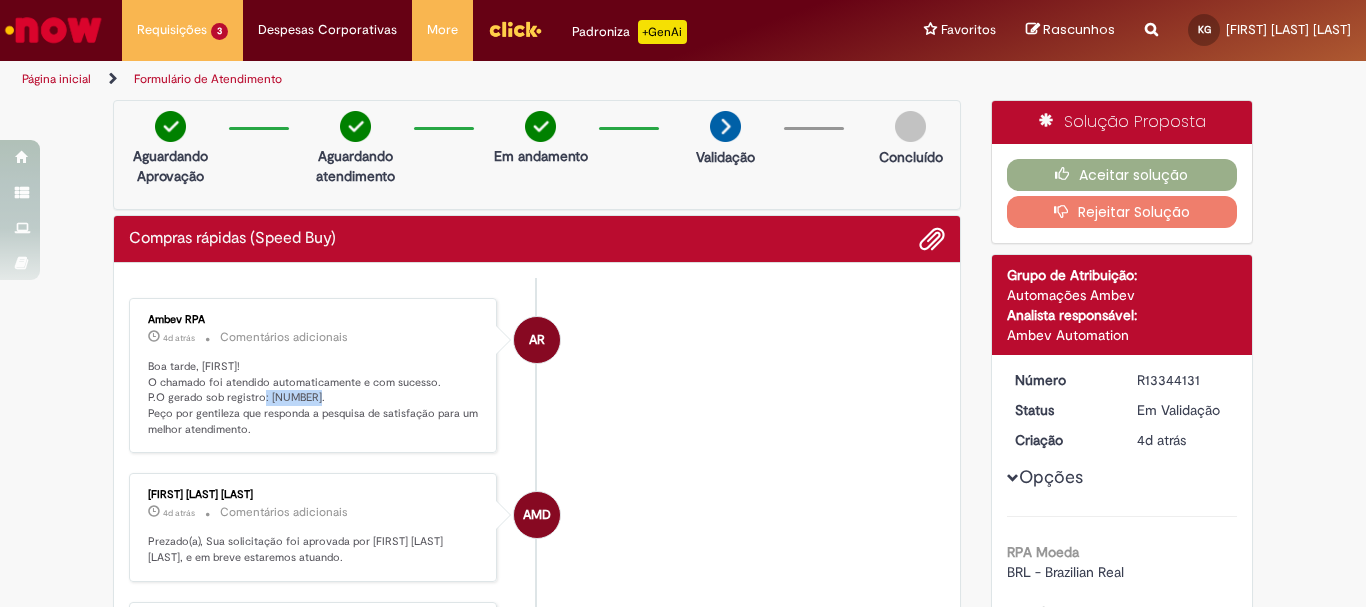 drag, startPoint x: 260, startPoint y: 400, endPoint x: 315, endPoint y: 397, distance: 55.081757 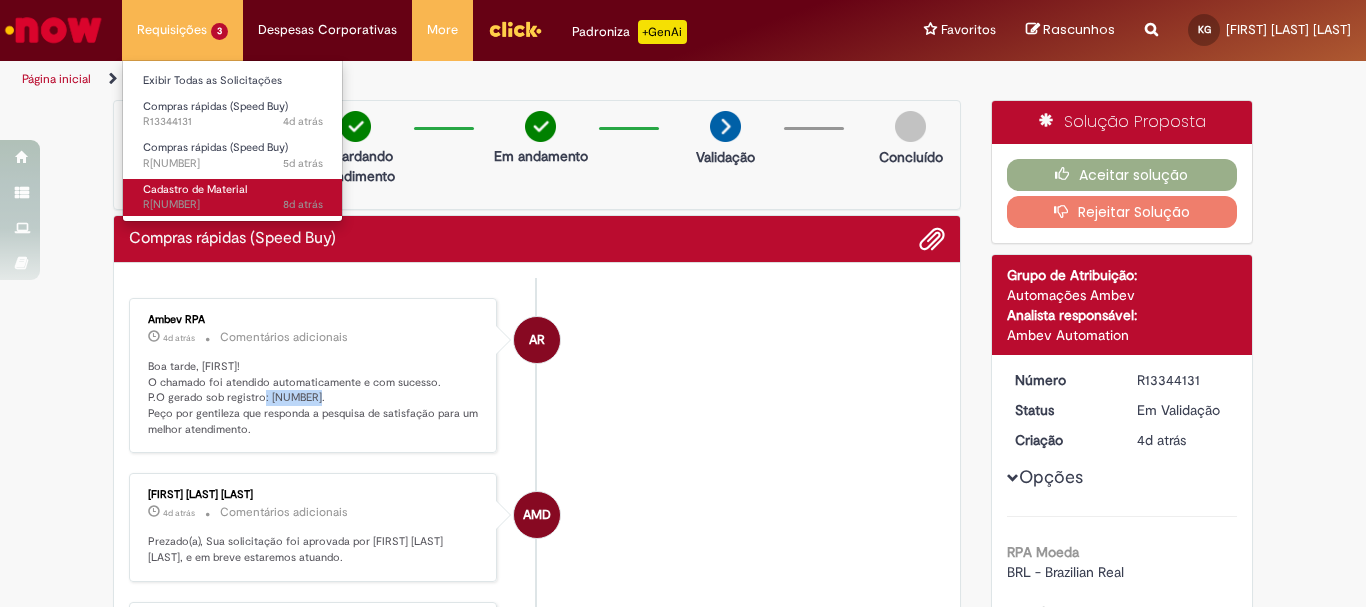 click on "Cadastro de Material" at bounding box center [195, 189] 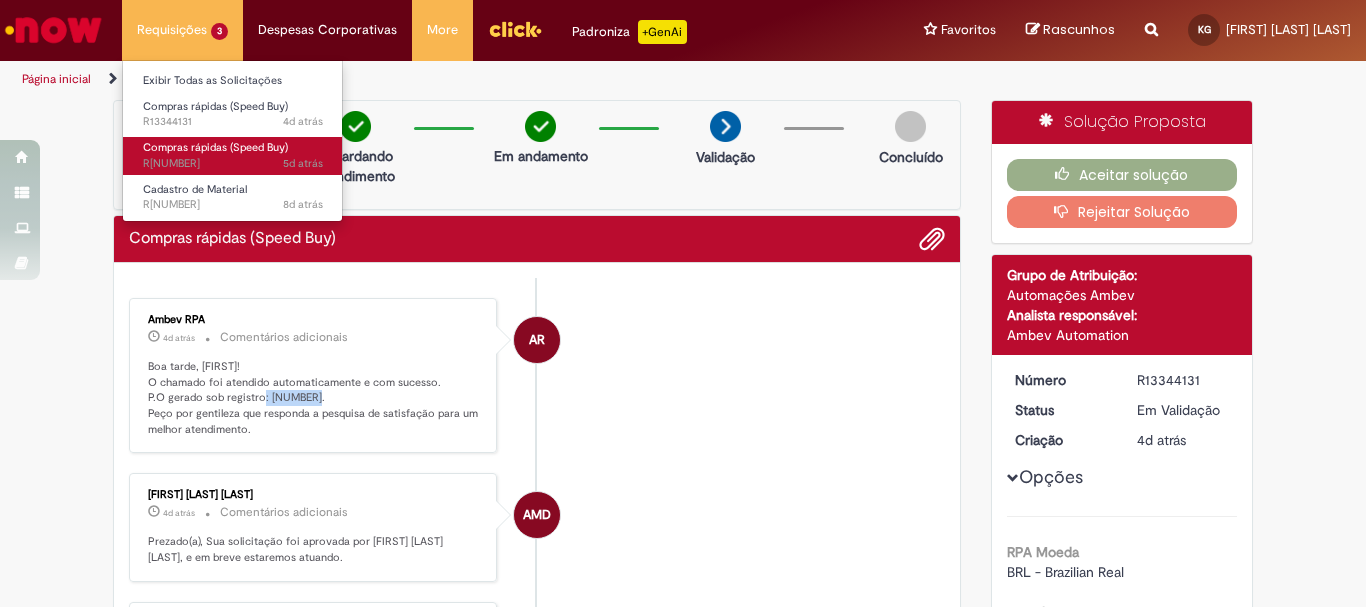 click on "Compras rápidas (Speed Buy)" at bounding box center (215, 147) 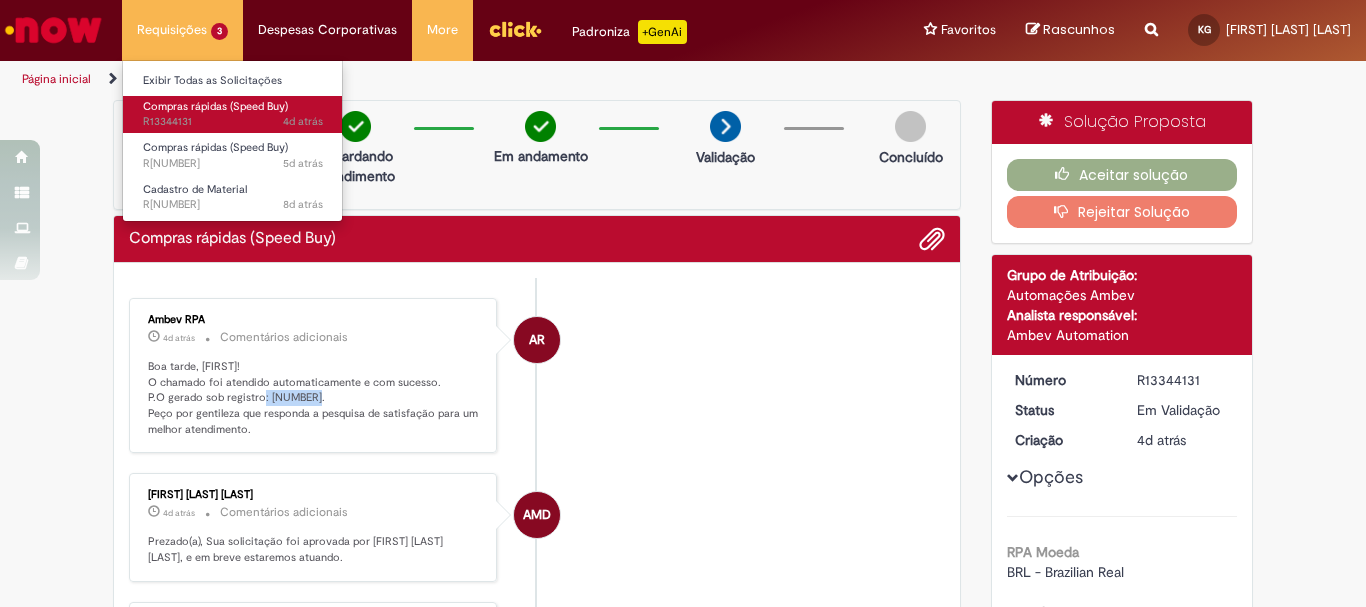 click on "Compras rápidas (Speed Buy)" at bounding box center [215, 106] 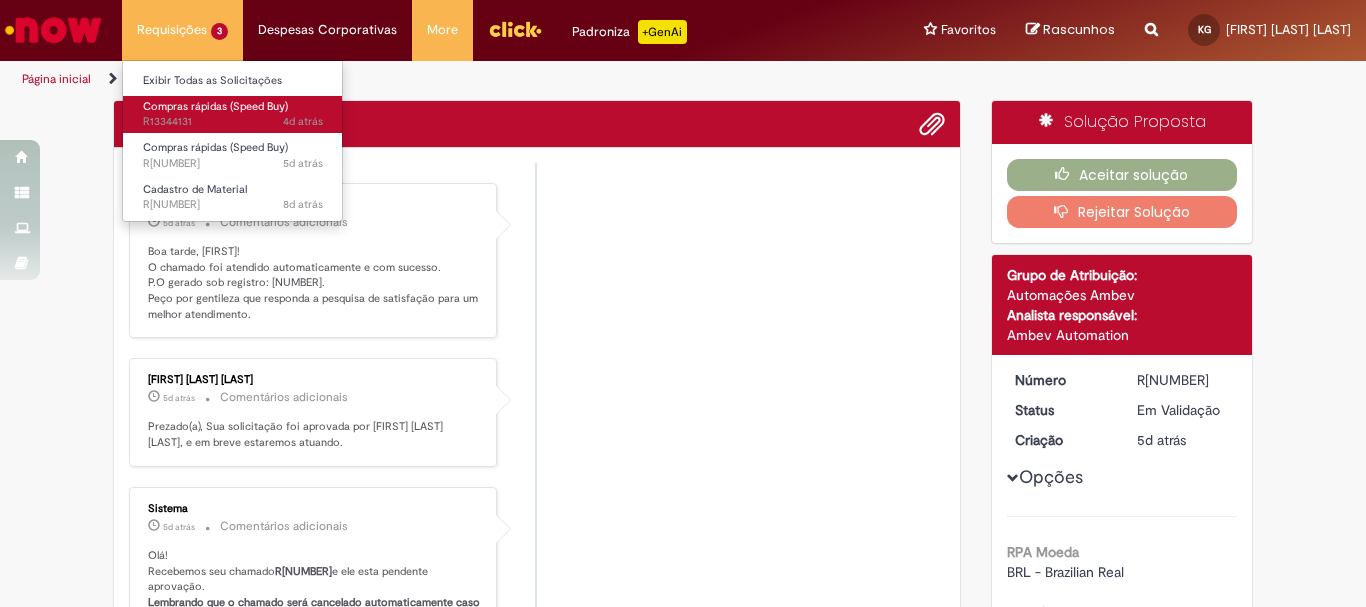 click on "Compras rápidas (Speed Buy)" at bounding box center (215, 106) 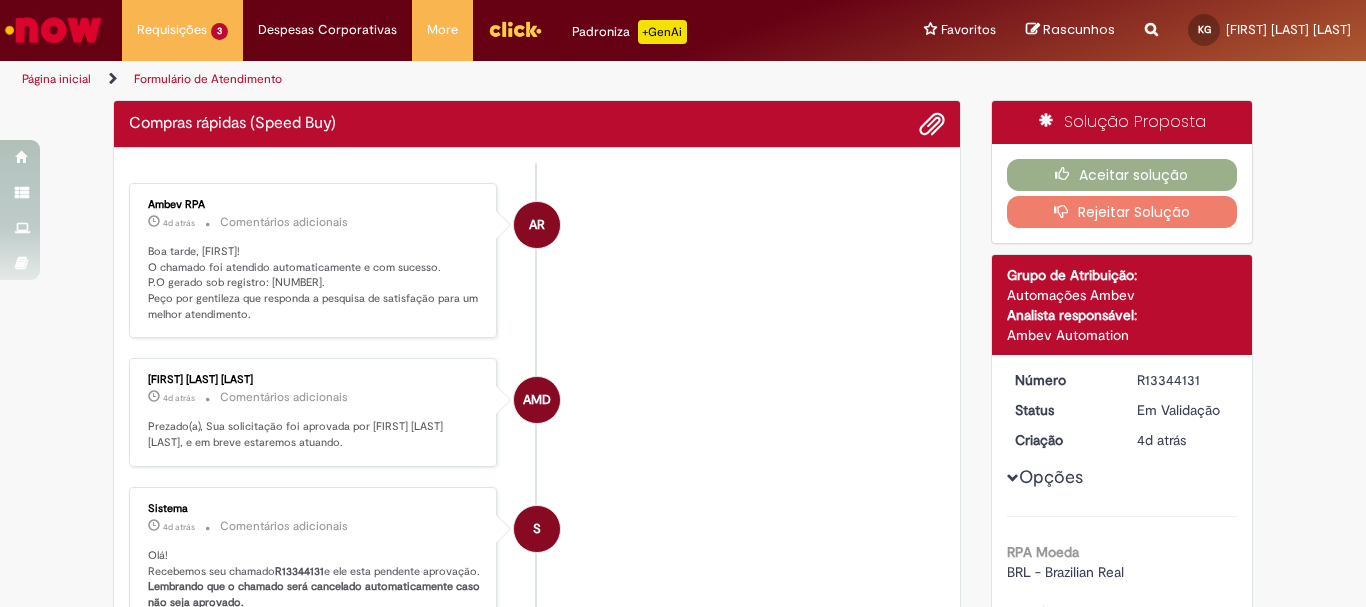 click on "AR
Ambev RPA
4d atrás 4 dias atrás     Comentários adicionais
Boa tarde, [FIRST]!
O chamado foi atendido automaticamente e com sucesso.
P.O gerado sob registro: [NUMBER].
Peço por gentileza que responda a pesquisa de satisfação para um melhor atendimento." at bounding box center [537, 261] 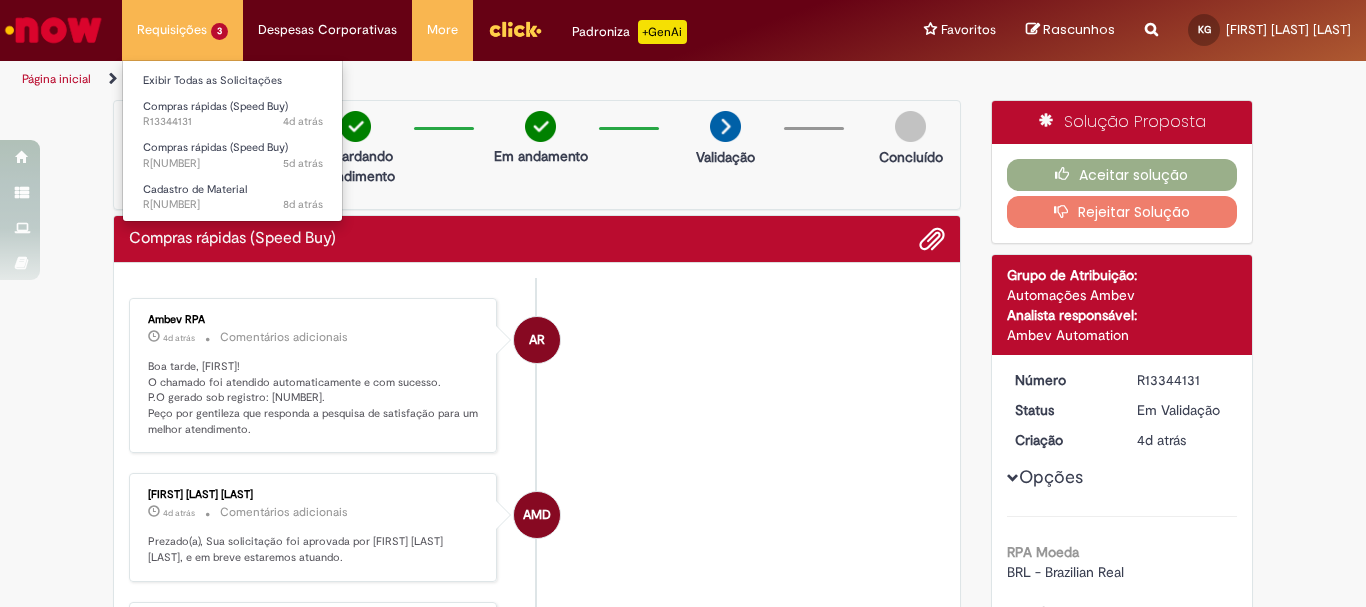click on "Requisições   3
Exibir Todas as Solicitações
Compras rápidas (Speed Buy)
4d atrás 4 dias atrás  R[NUMBER]
Compras rápidas (Speed Buy)
5d atrás 5 dias atrás  R[NUMBER]
Cadastro de Material
8d atrás 8 dias atrás  R[NUMBER]" at bounding box center [182, 30] 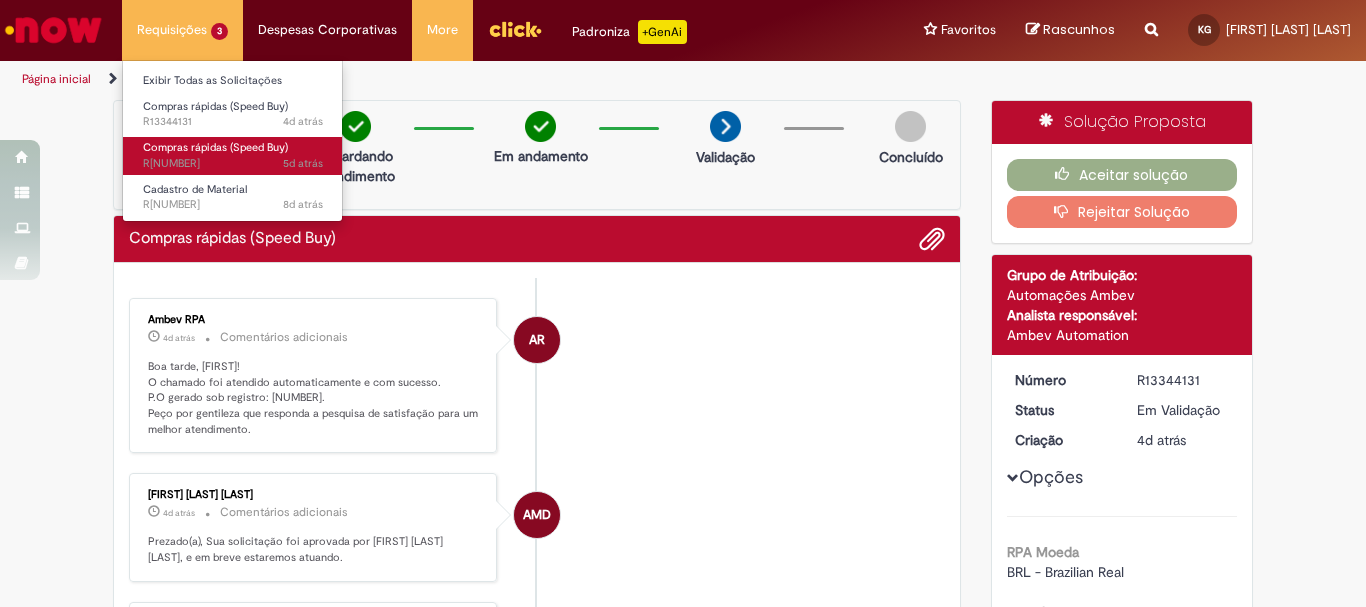click on "Compras rápidas (Speed Buy)" at bounding box center (215, 147) 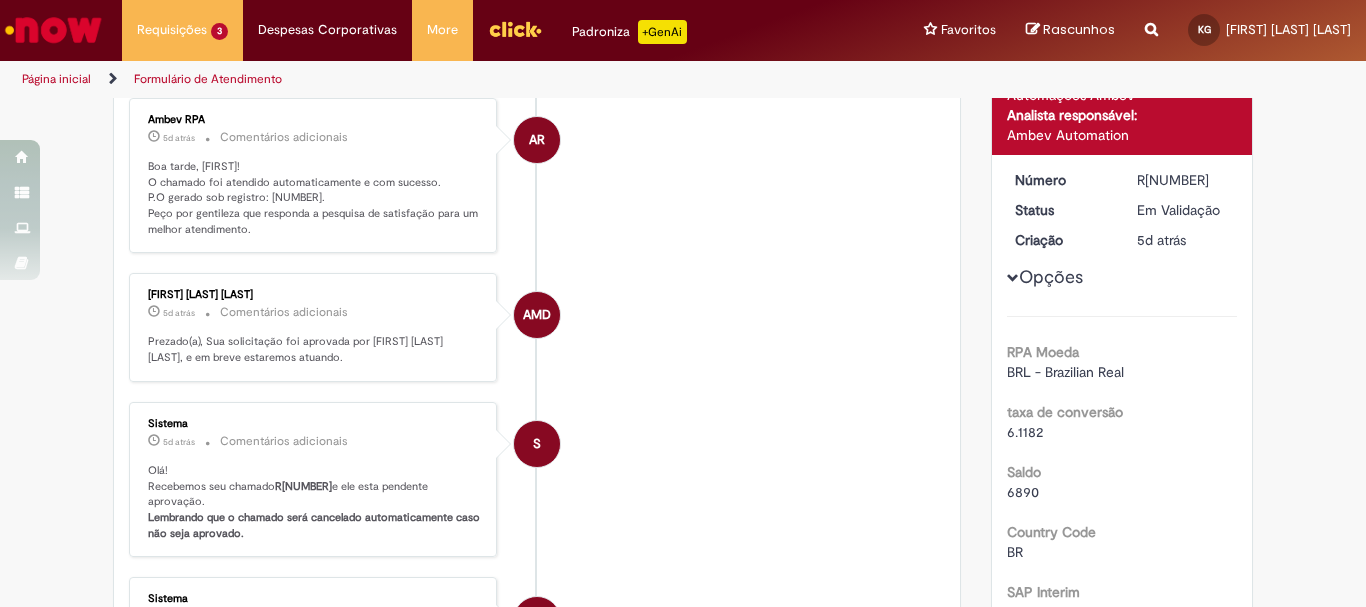 scroll, scrollTop: 0, scrollLeft: 0, axis: both 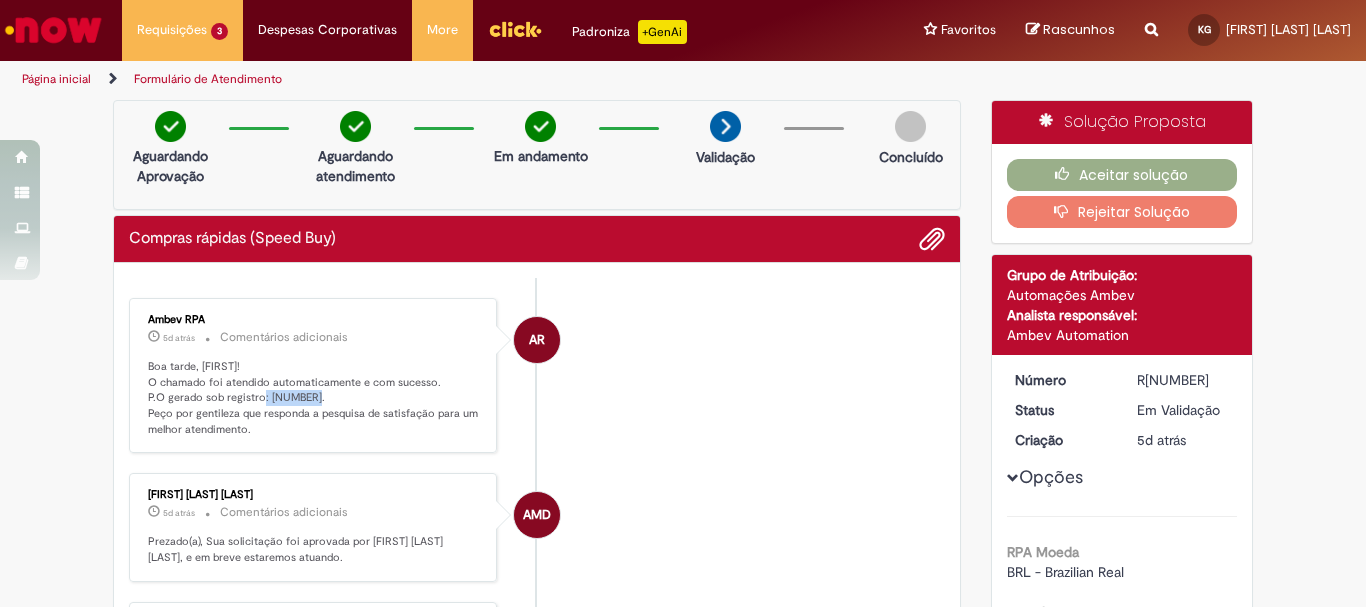drag, startPoint x: 260, startPoint y: 396, endPoint x: 316, endPoint y: 397, distance: 56.008926 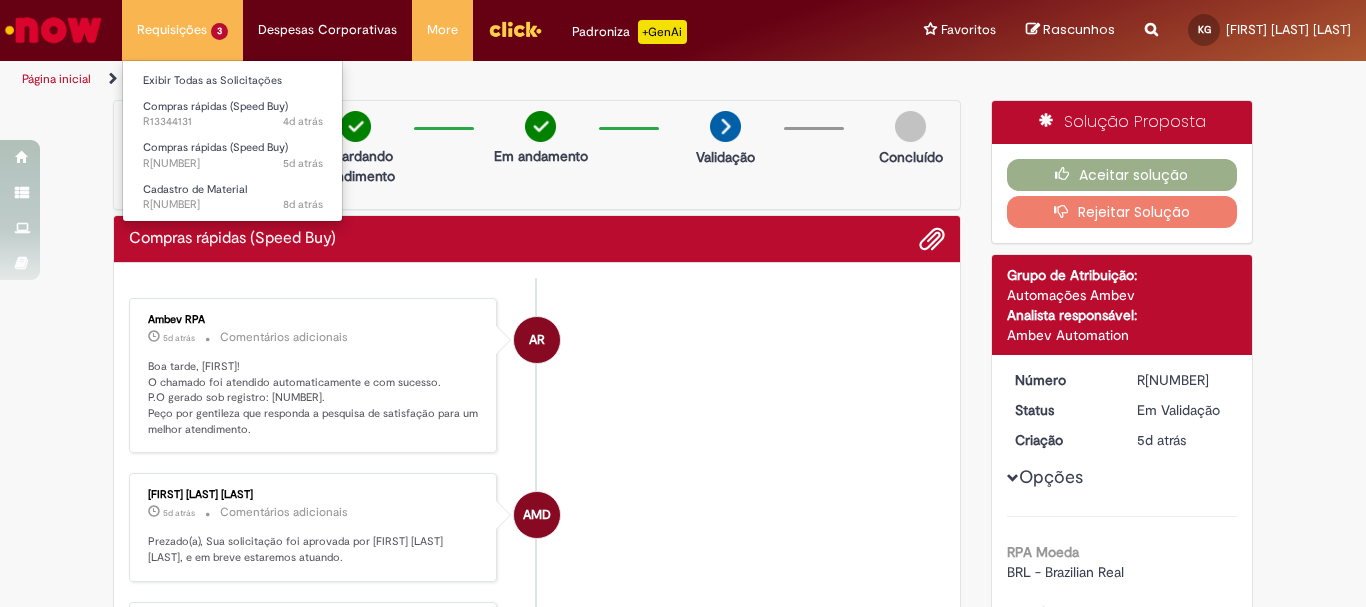click on "Requisições   3
Exibir Todas as Solicitações
Compras rápidas (Speed Buy)
4d atrás 4 dias atrás  R[NUMBER]
Compras rápidas (Speed Buy)
5d atrás 5 dias atrás  R[NUMBER]
Cadastro de Material
8d atrás 8 dias atrás  R[NUMBER]" at bounding box center (182, 30) 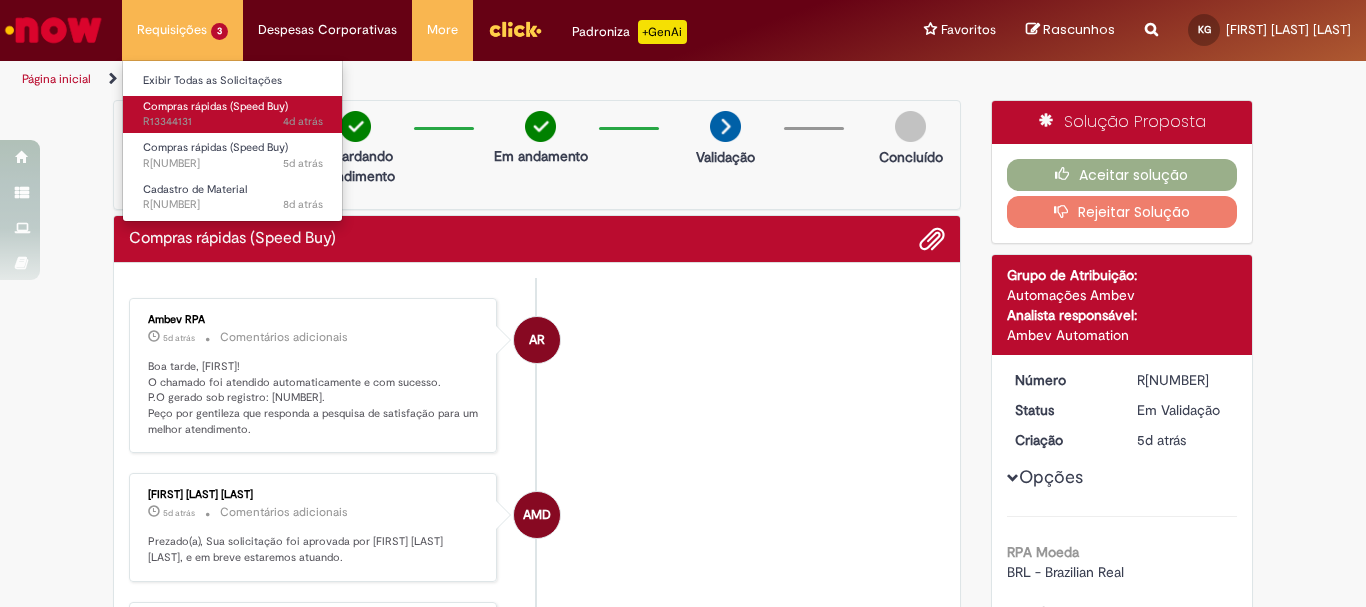 click on "4d atrás 4 dias atrás  R[NUMBER]" at bounding box center [233, 122] 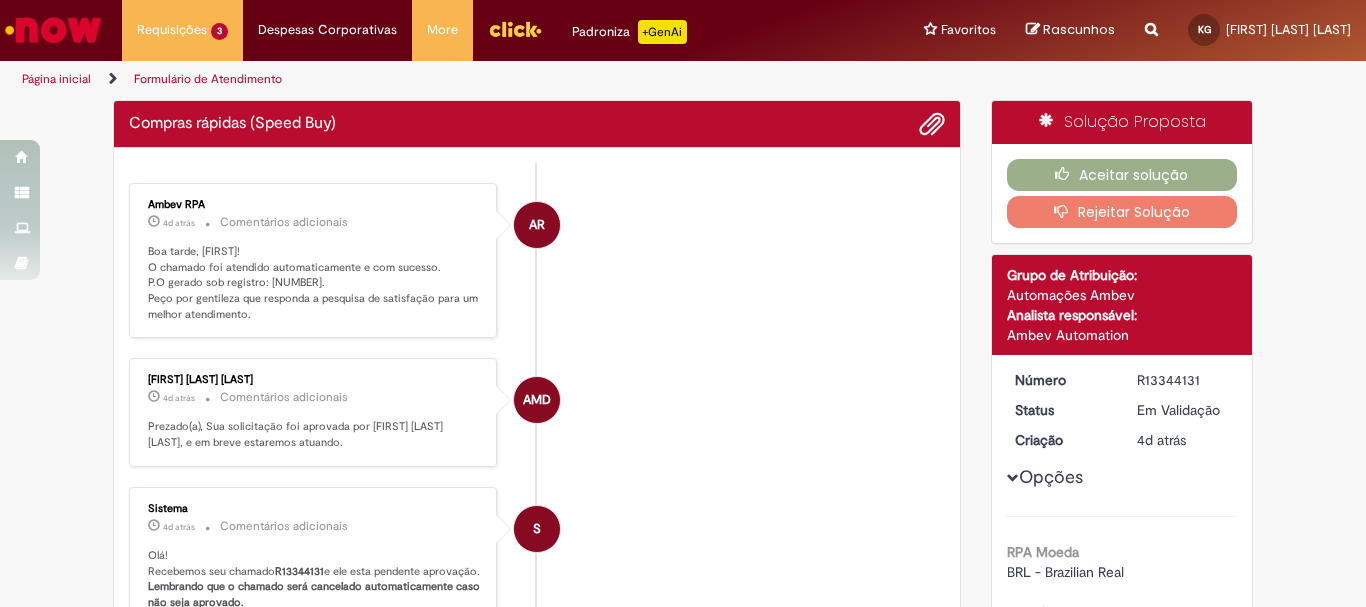 click on "Compras rápidas (Speed Buy)" at bounding box center [537, 124] 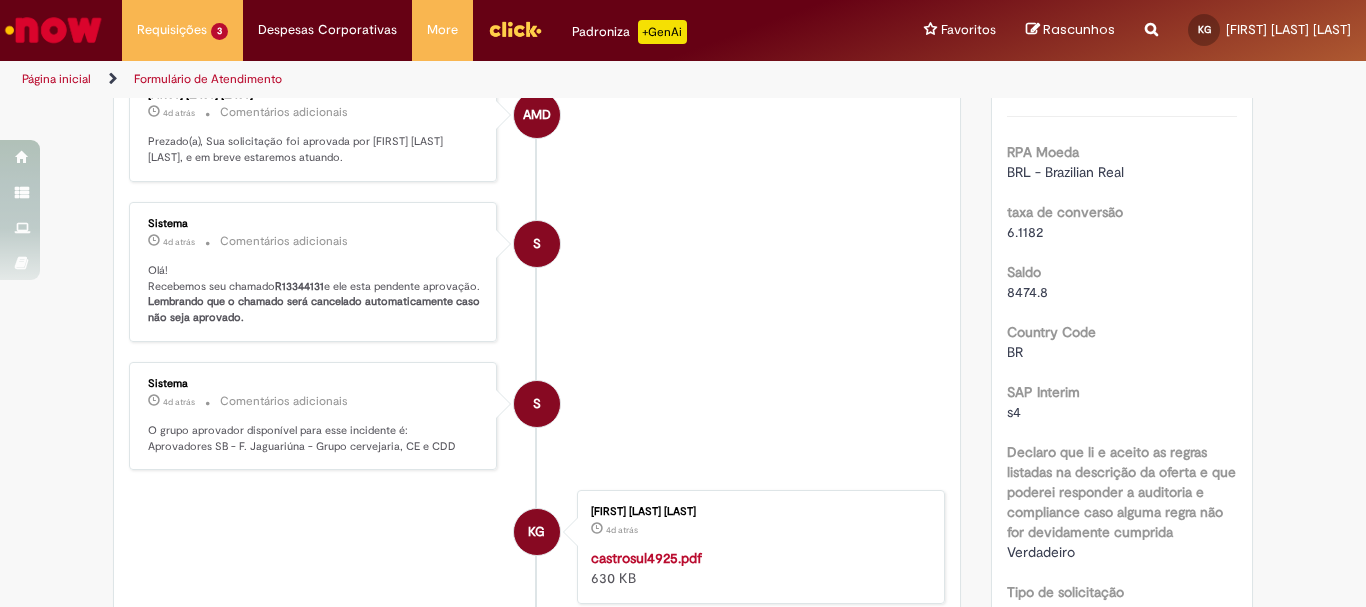 scroll, scrollTop: 600, scrollLeft: 0, axis: vertical 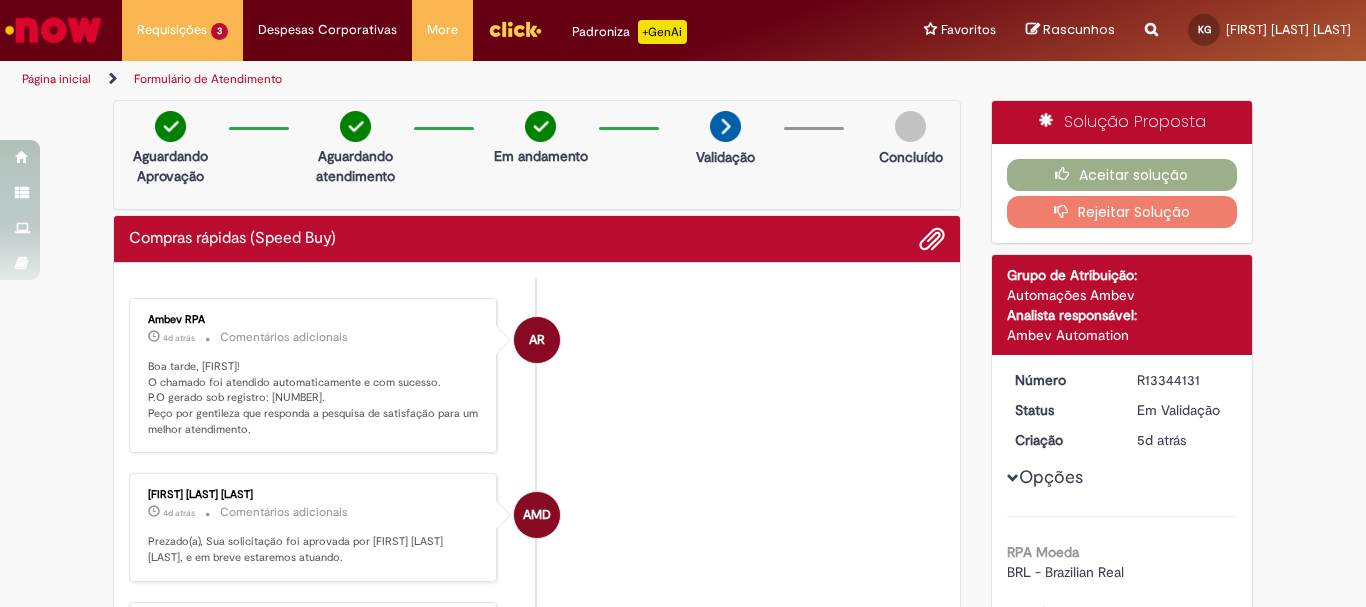 click at bounding box center (515, 29) 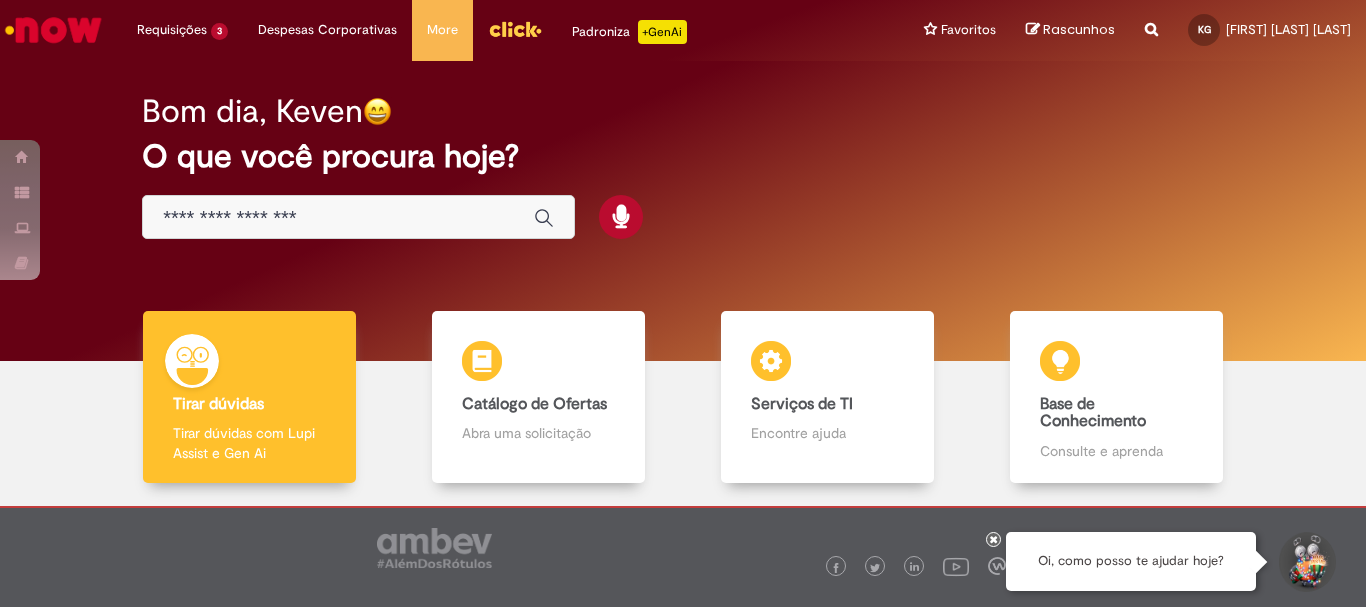 scroll, scrollTop: 0, scrollLeft: 0, axis: both 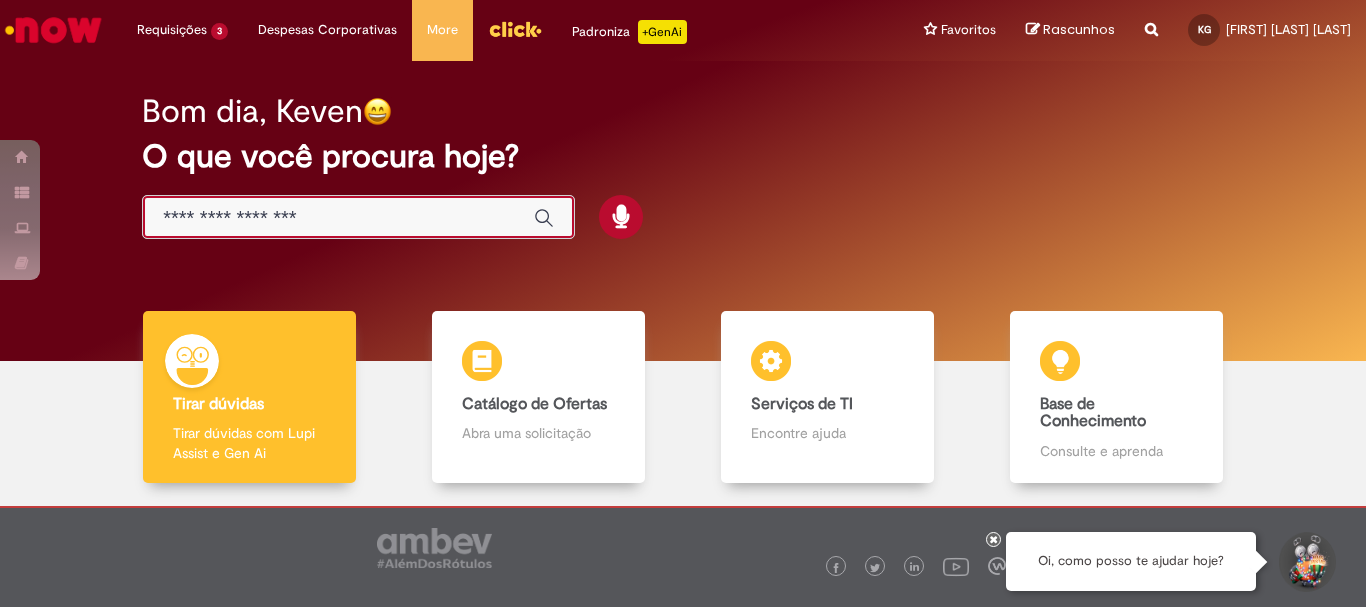 click at bounding box center [338, 218] 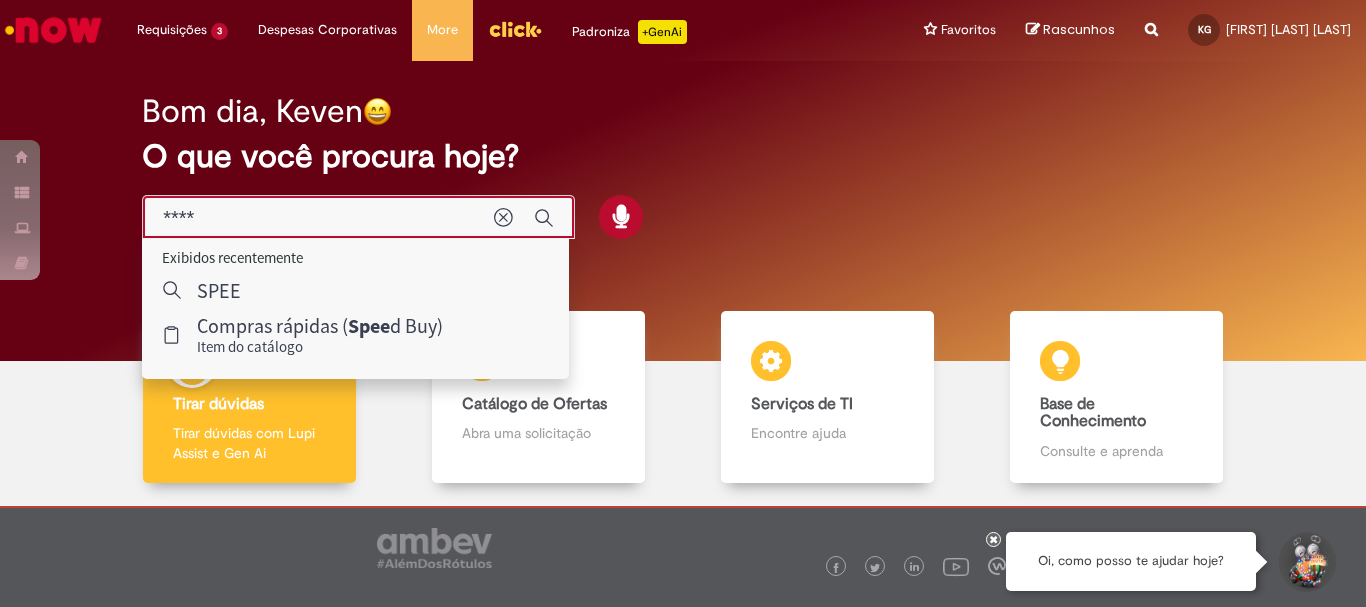 type on "*****" 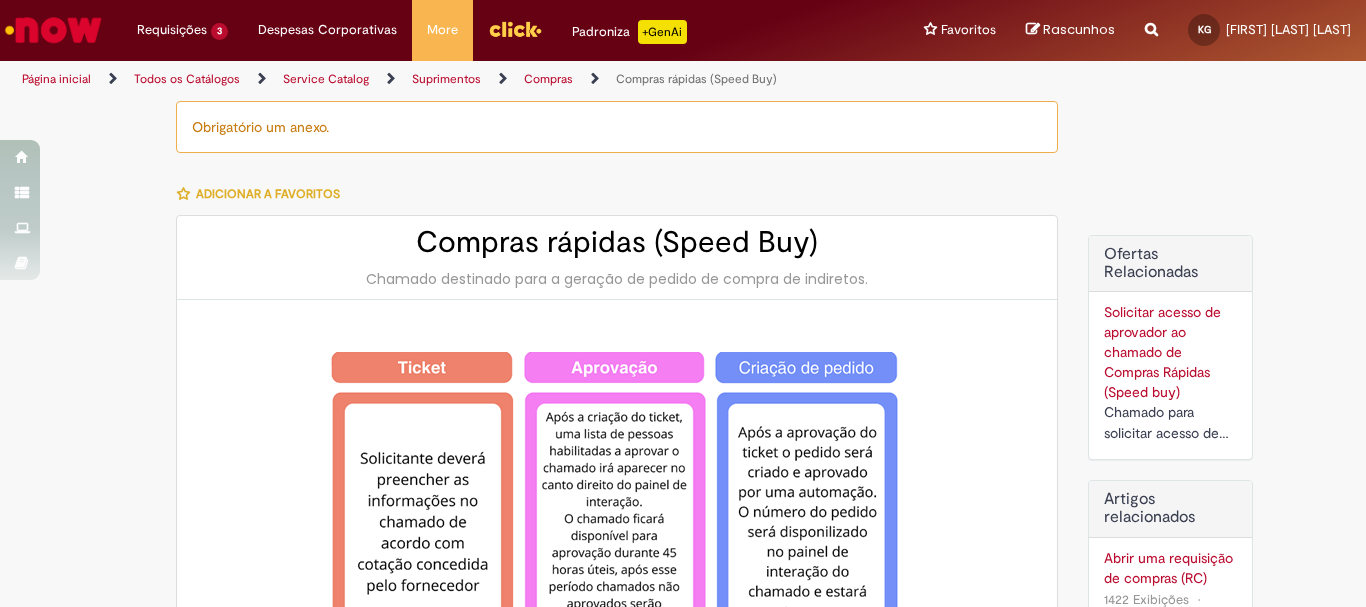 type on "********" 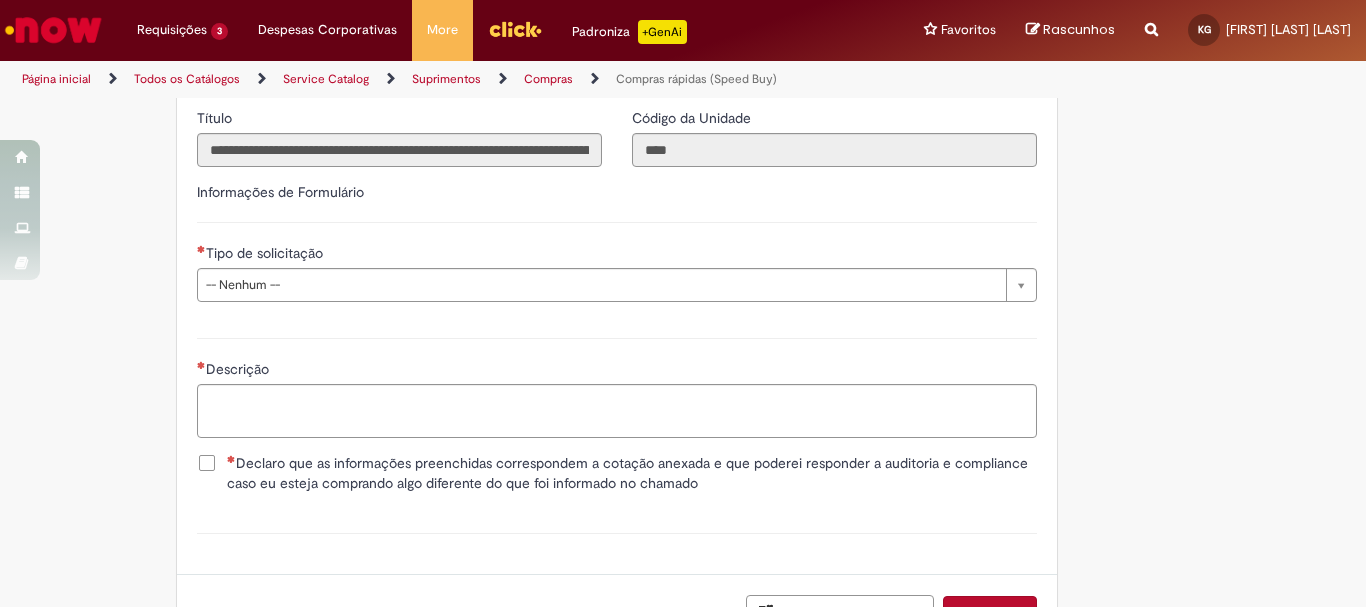 scroll, scrollTop: 2900, scrollLeft: 0, axis: vertical 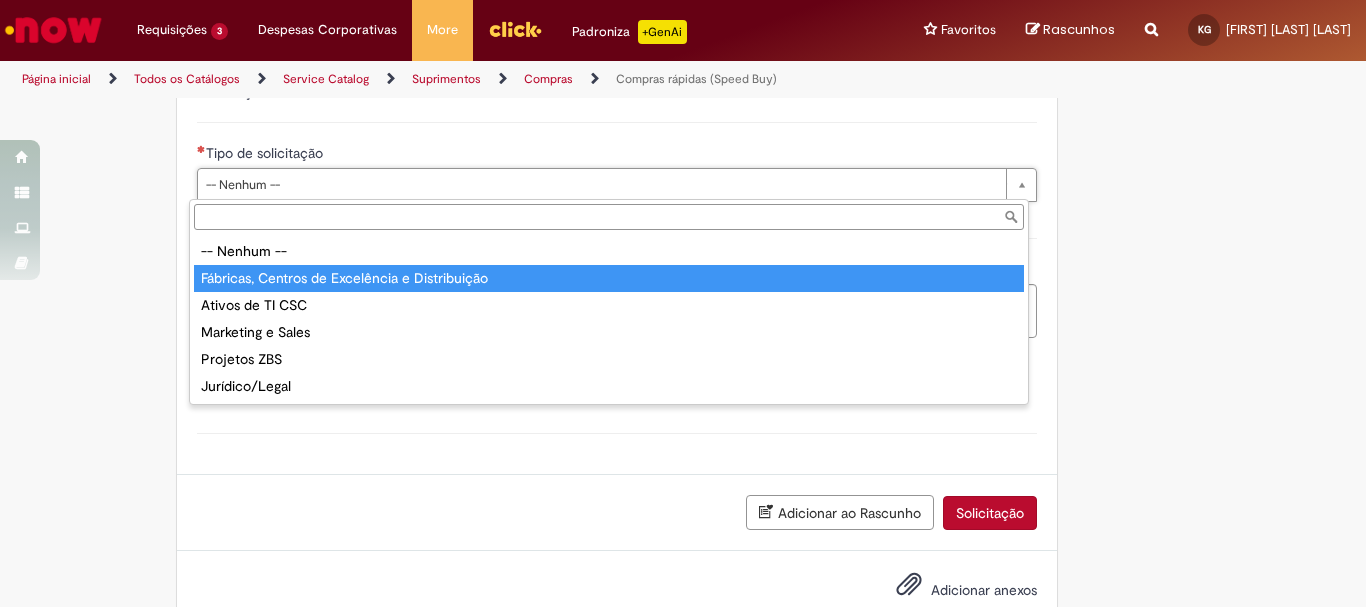type on "**********" 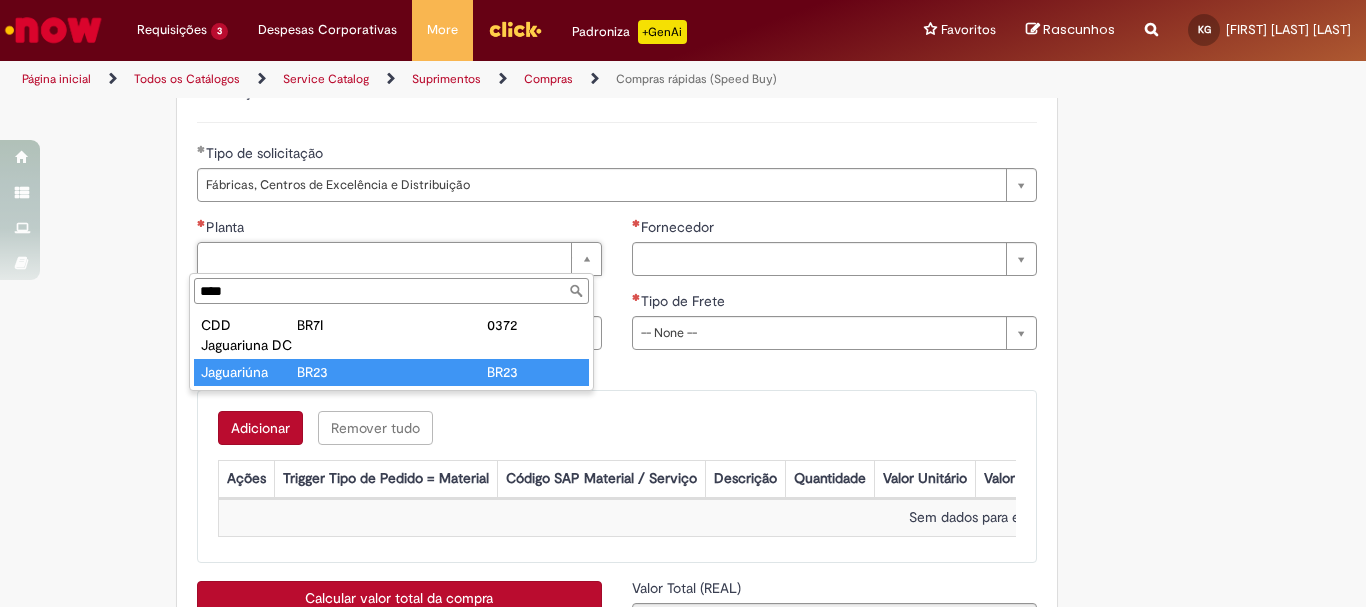 type on "****" 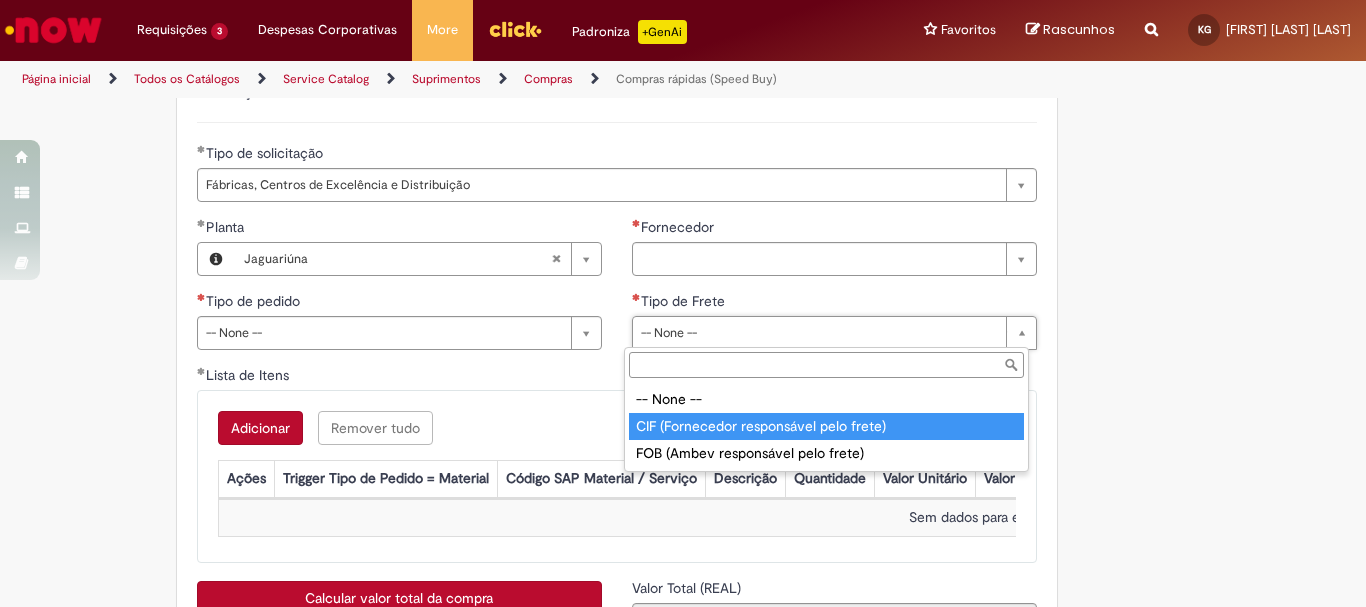 type on "**********" 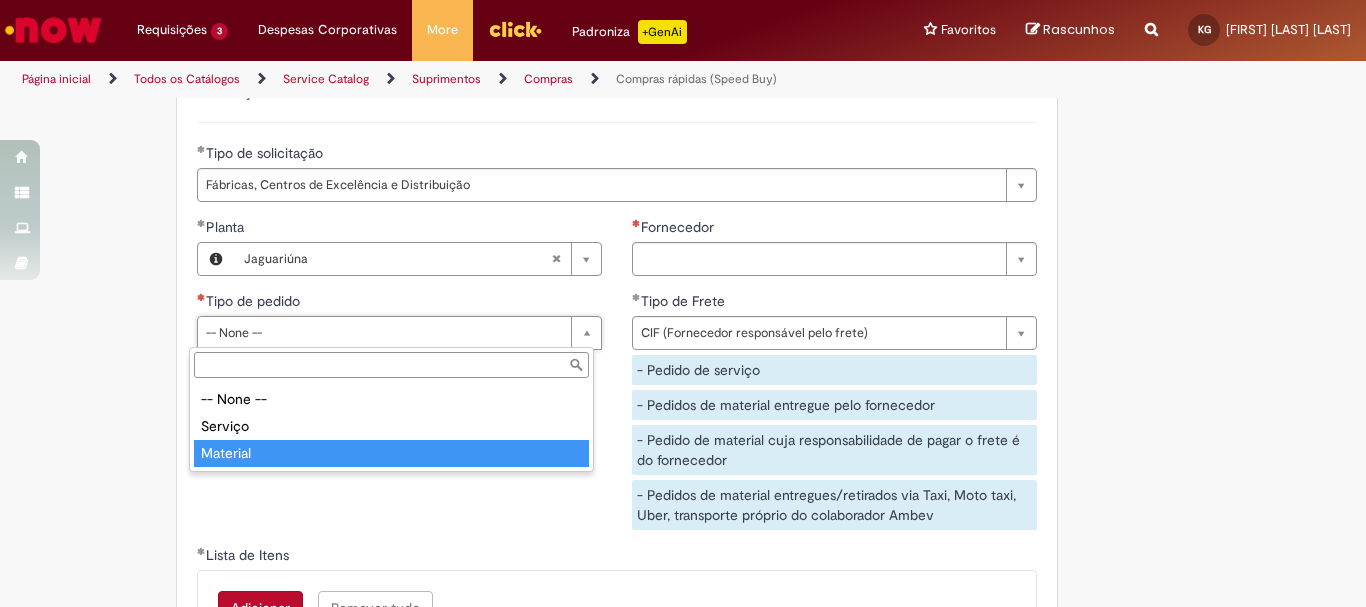 type on "********" 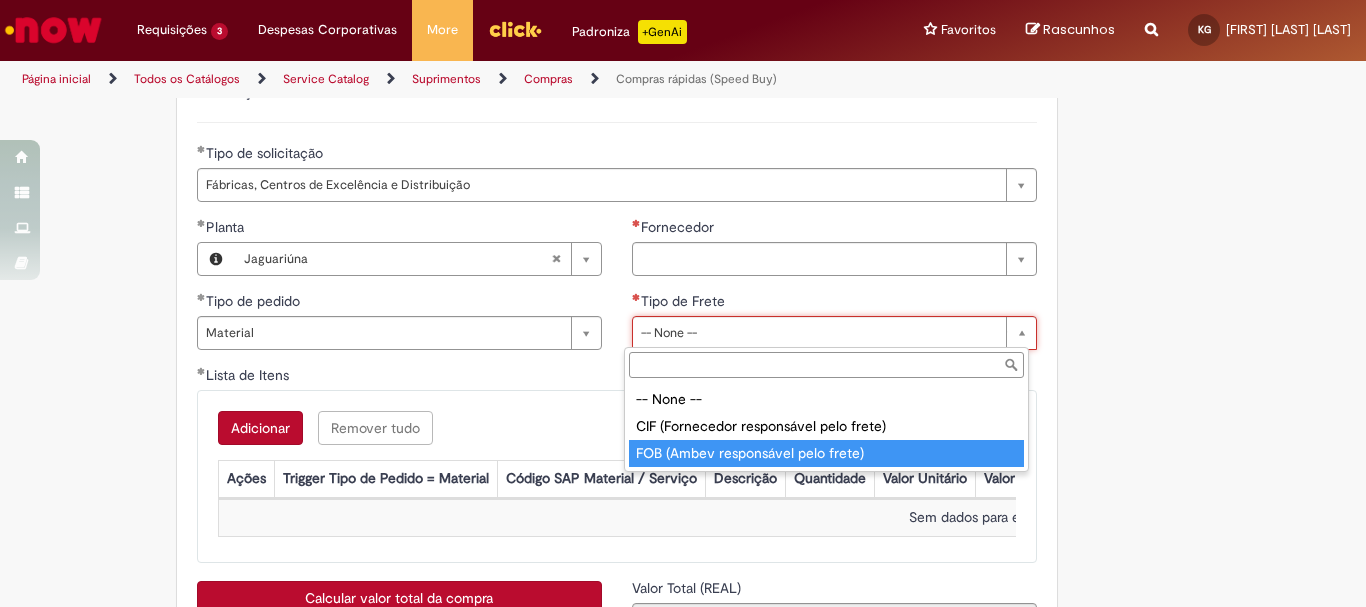 type on "**********" 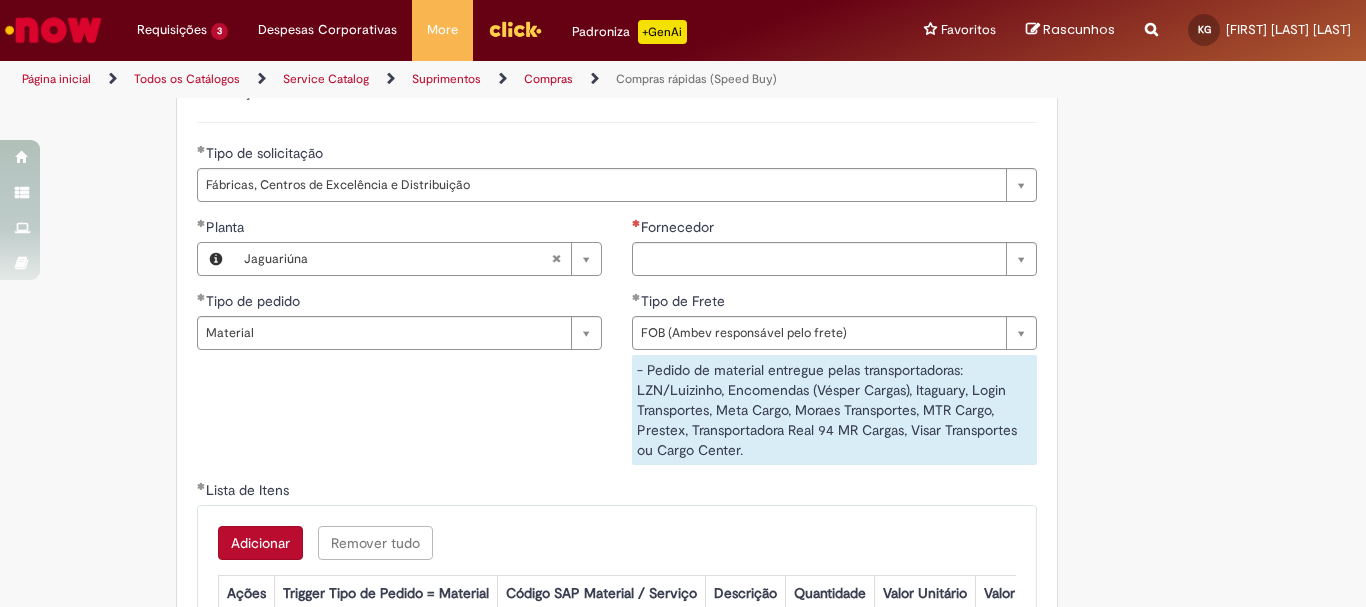 click on "Tipo de Frete" at bounding box center [834, 303] 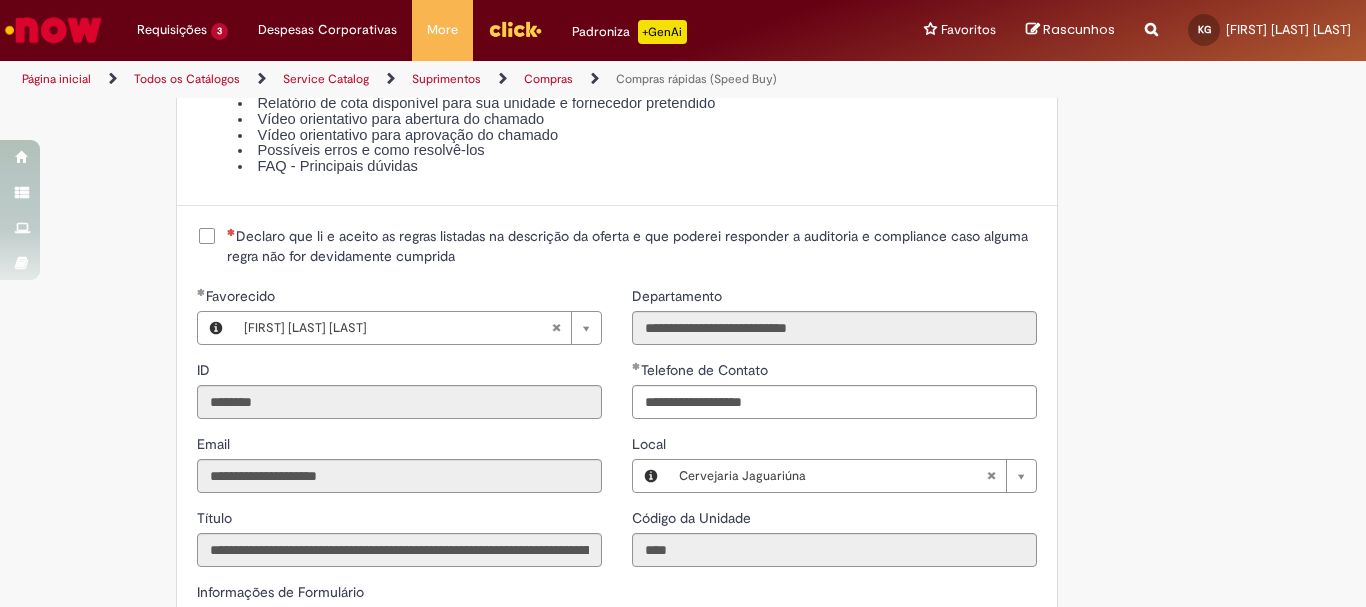 scroll, scrollTop: 2100, scrollLeft: 0, axis: vertical 